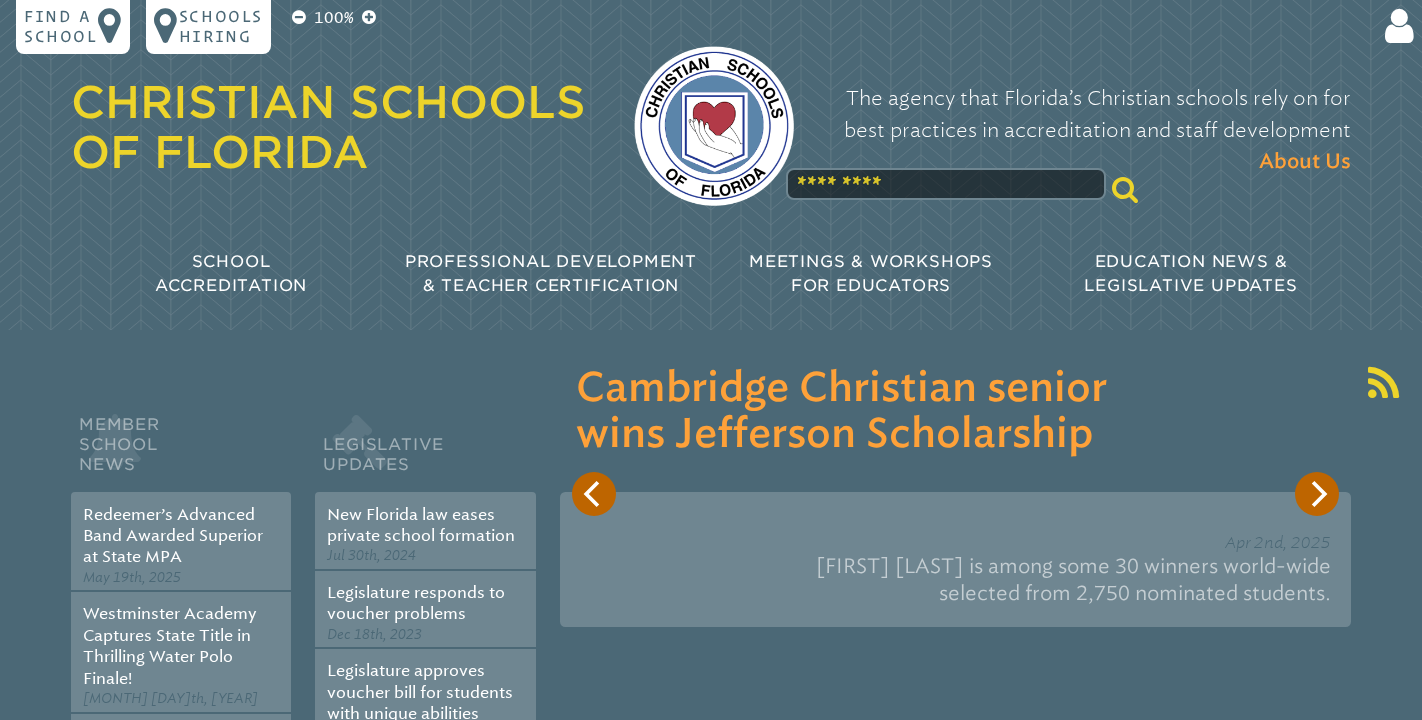 scroll, scrollTop: 0, scrollLeft: 0, axis: both 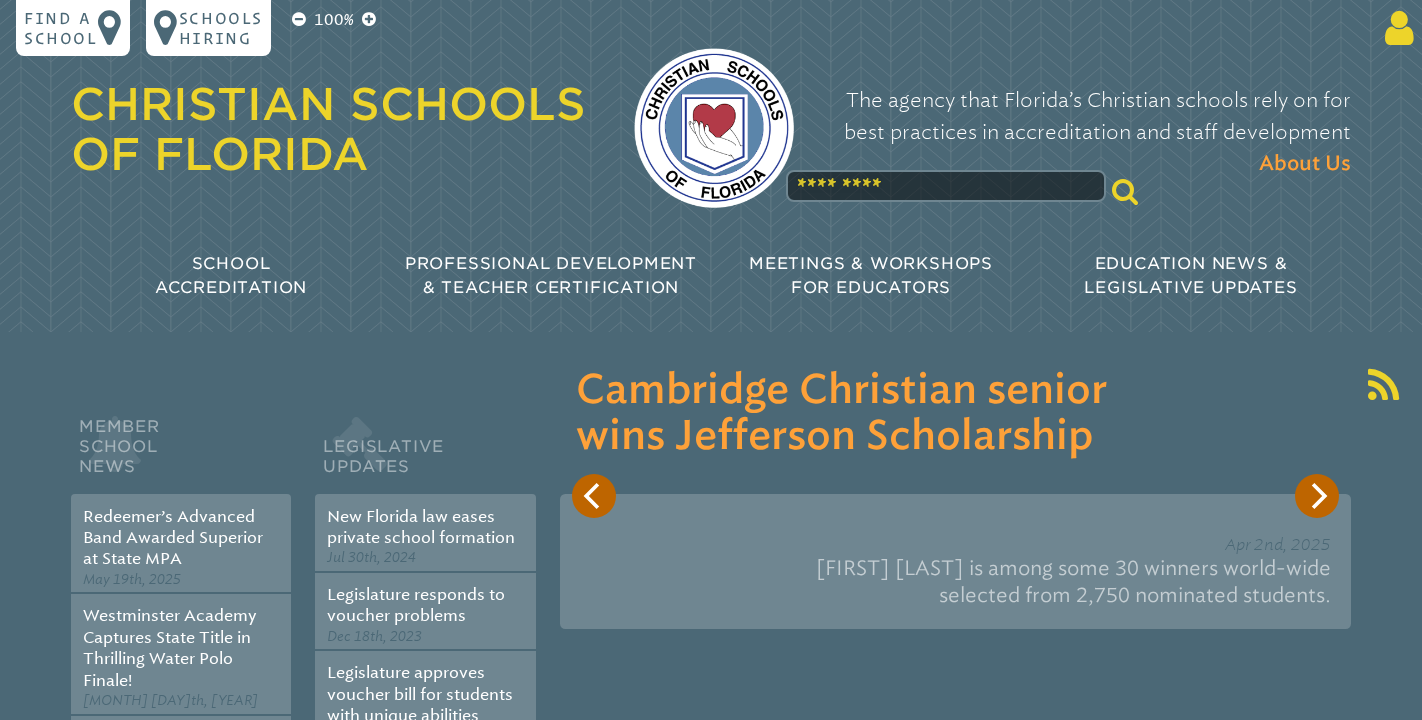 click at bounding box center [1395, 28] 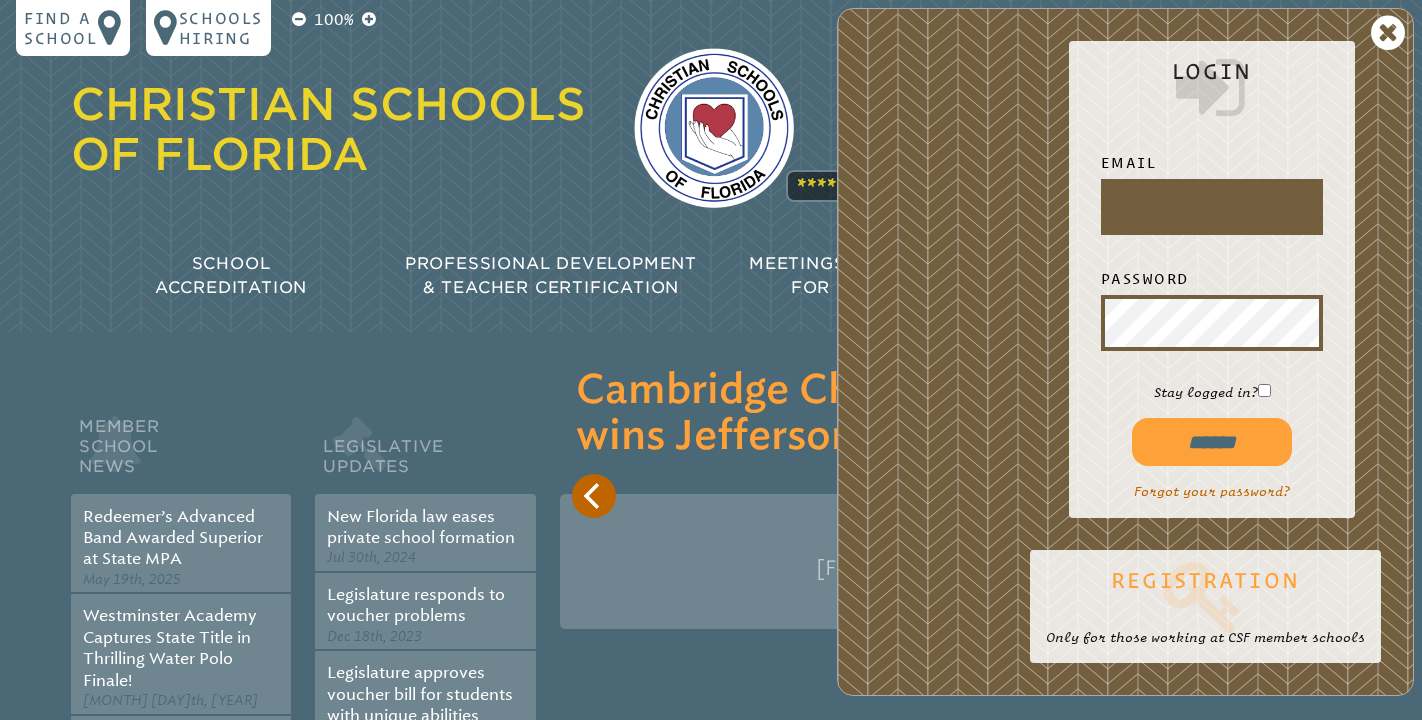 click at bounding box center (1205, 596) 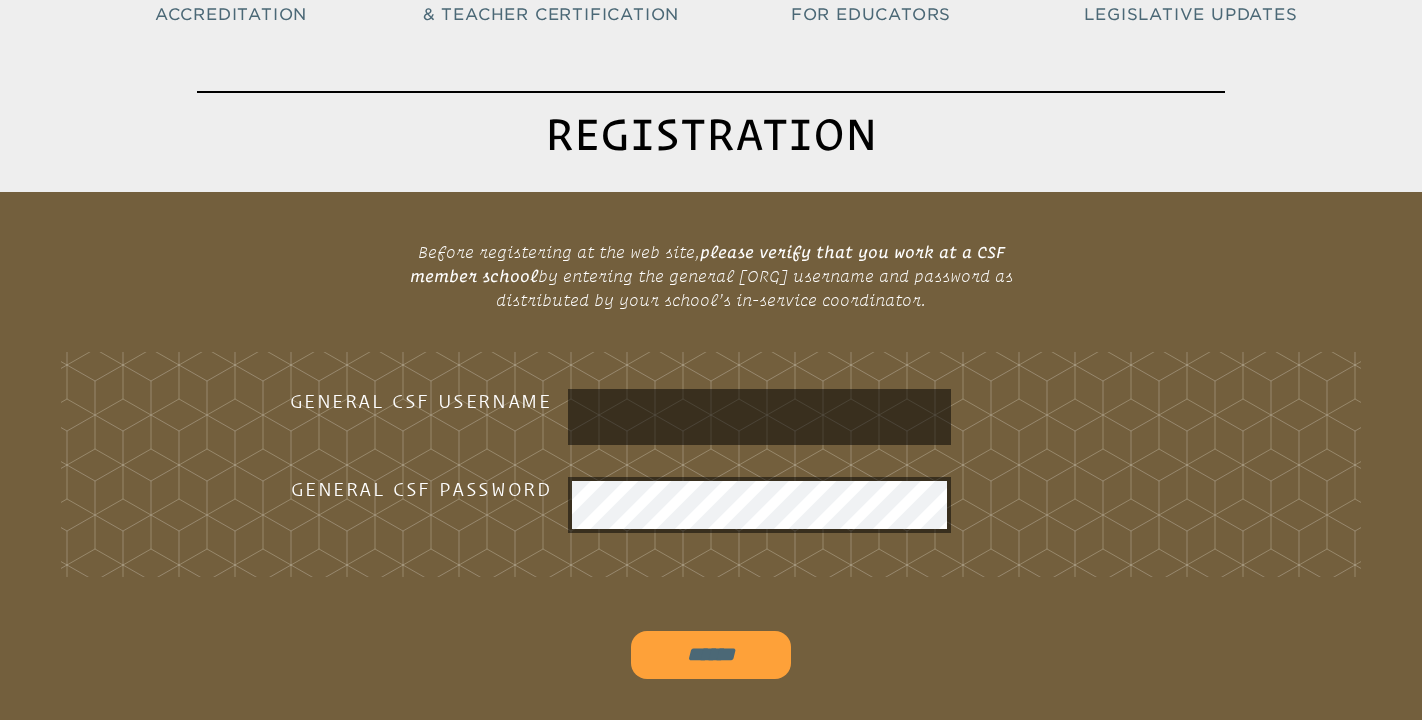 scroll, scrollTop: 282, scrollLeft: 0, axis: vertical 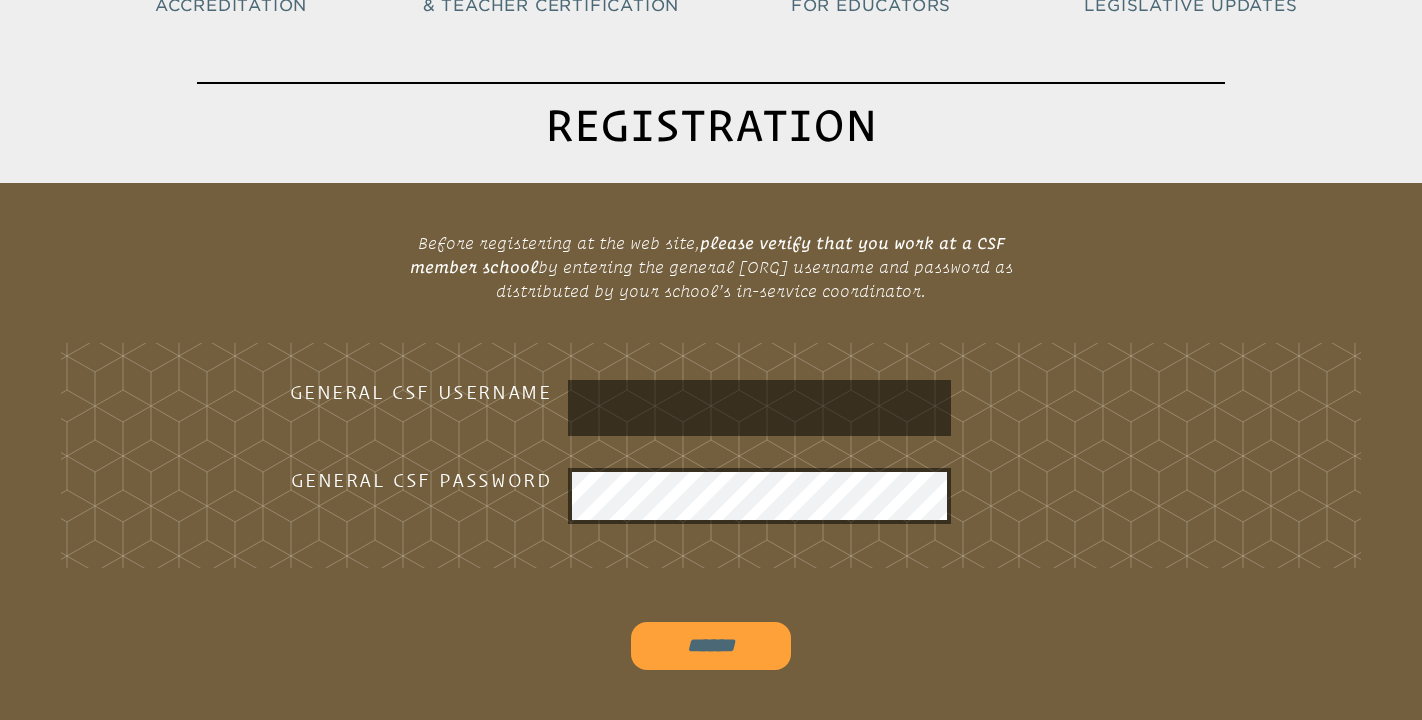 click at bounding box center [760, 408] 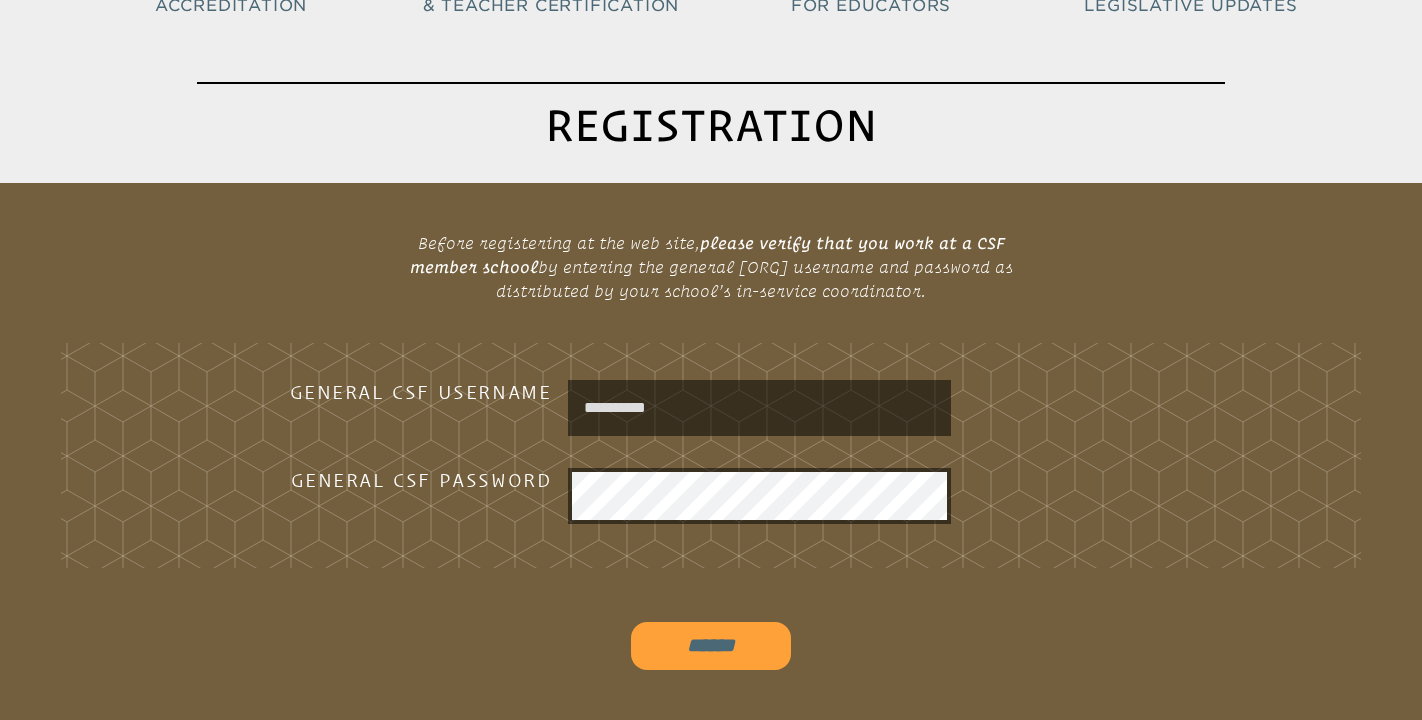 click on "**********" at bounding box center [760, 408] 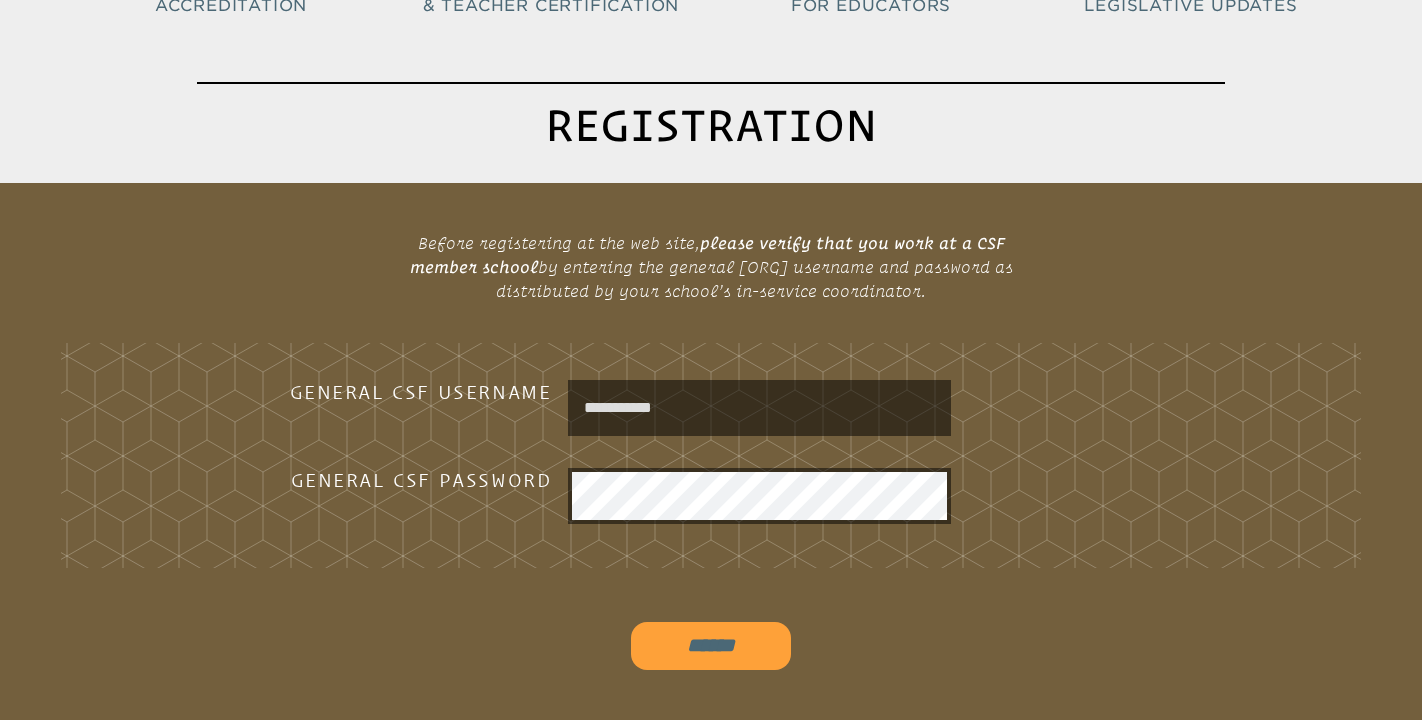 click on "**********" at bounding box center [760, 408] 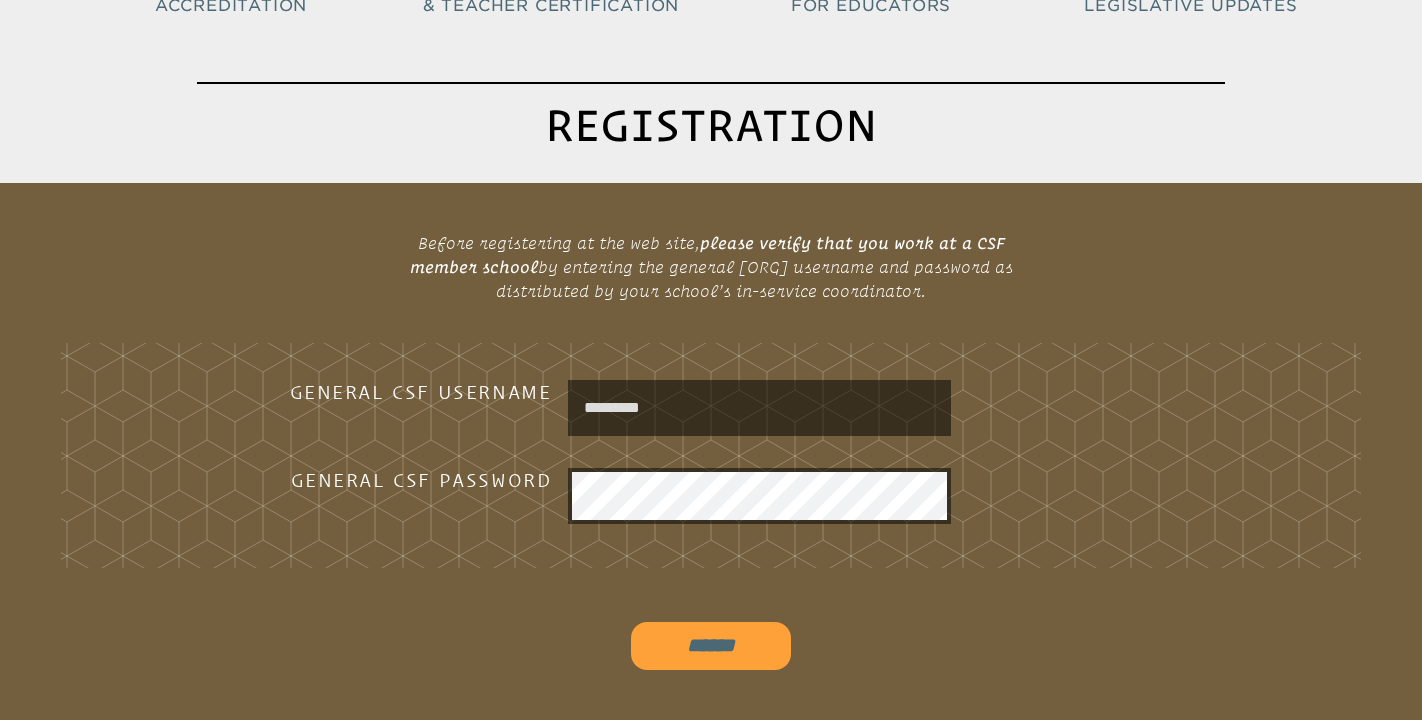 type on "*********" 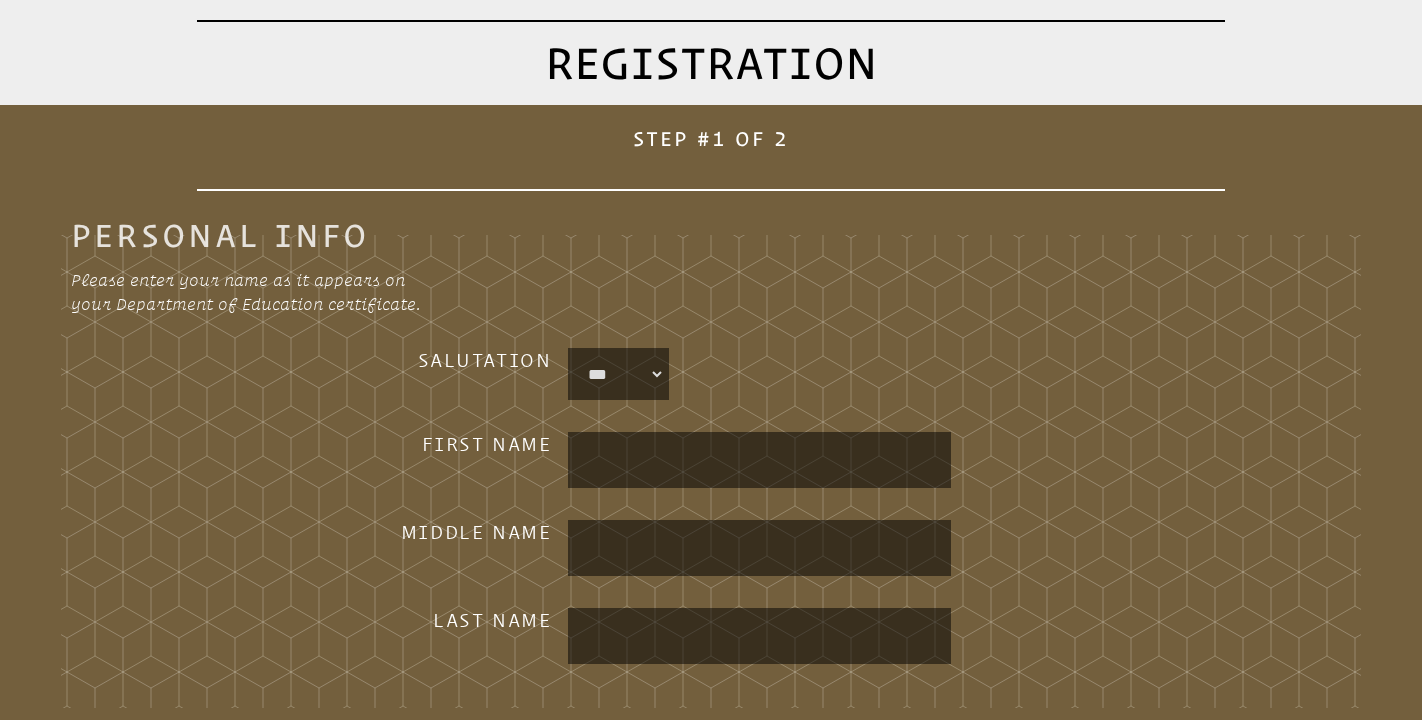 scroll, scrollTop: 343, scrollLeft: 0, axis: vertical 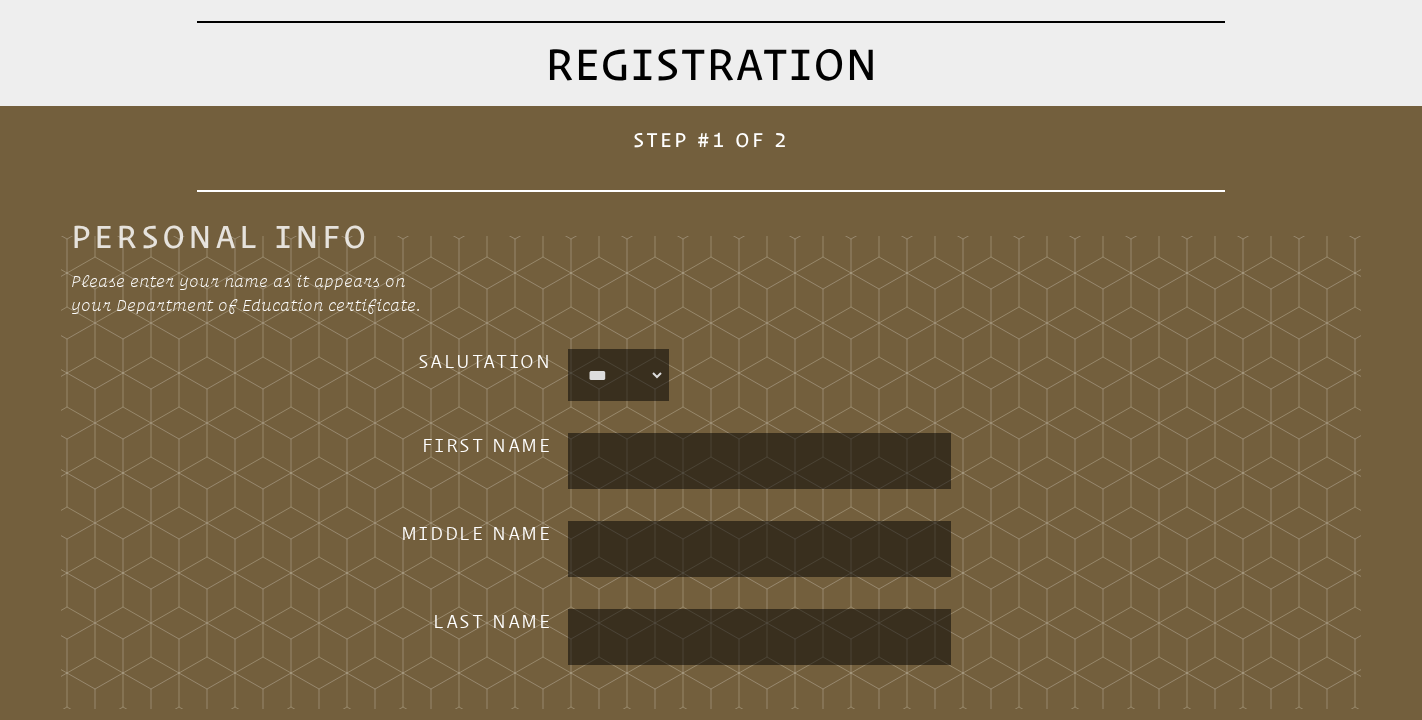 click on "***
****
***
***
****" at bounding box center [619, 375] 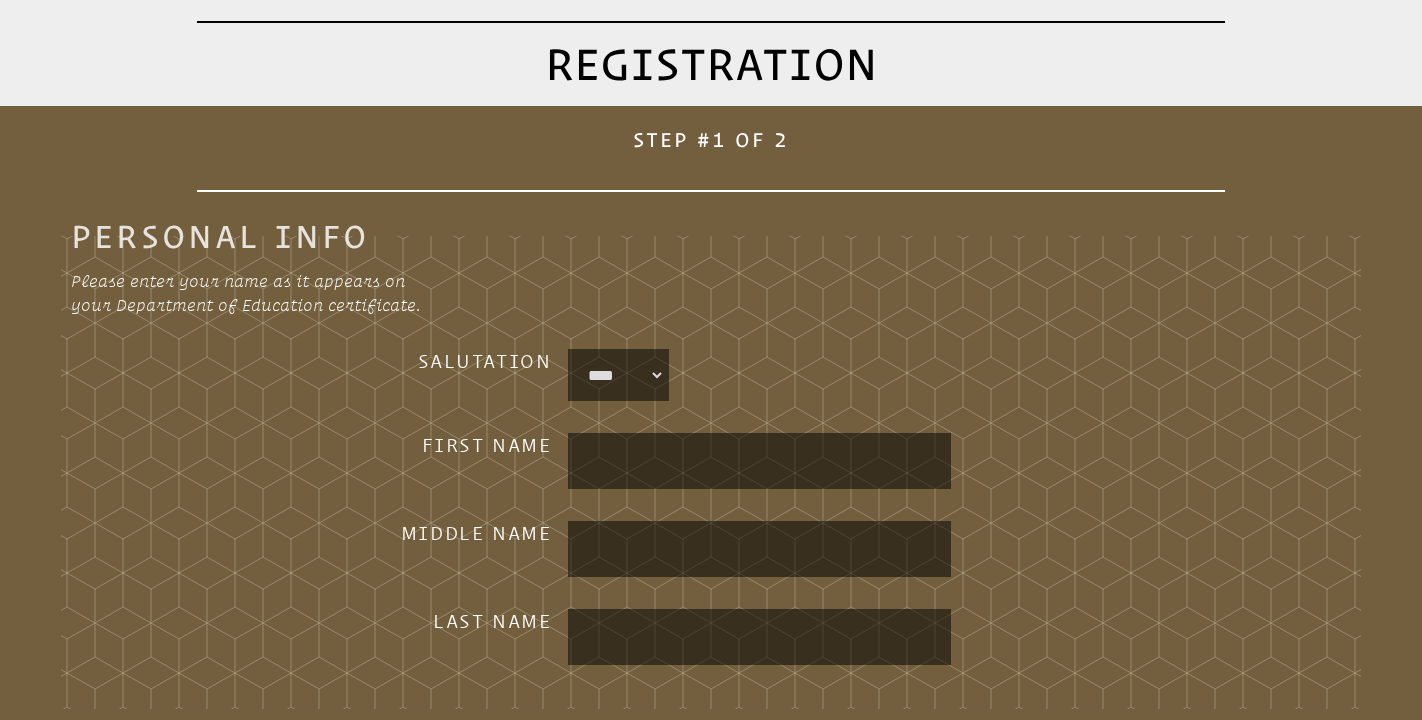 click at bounding box center [760, 461] 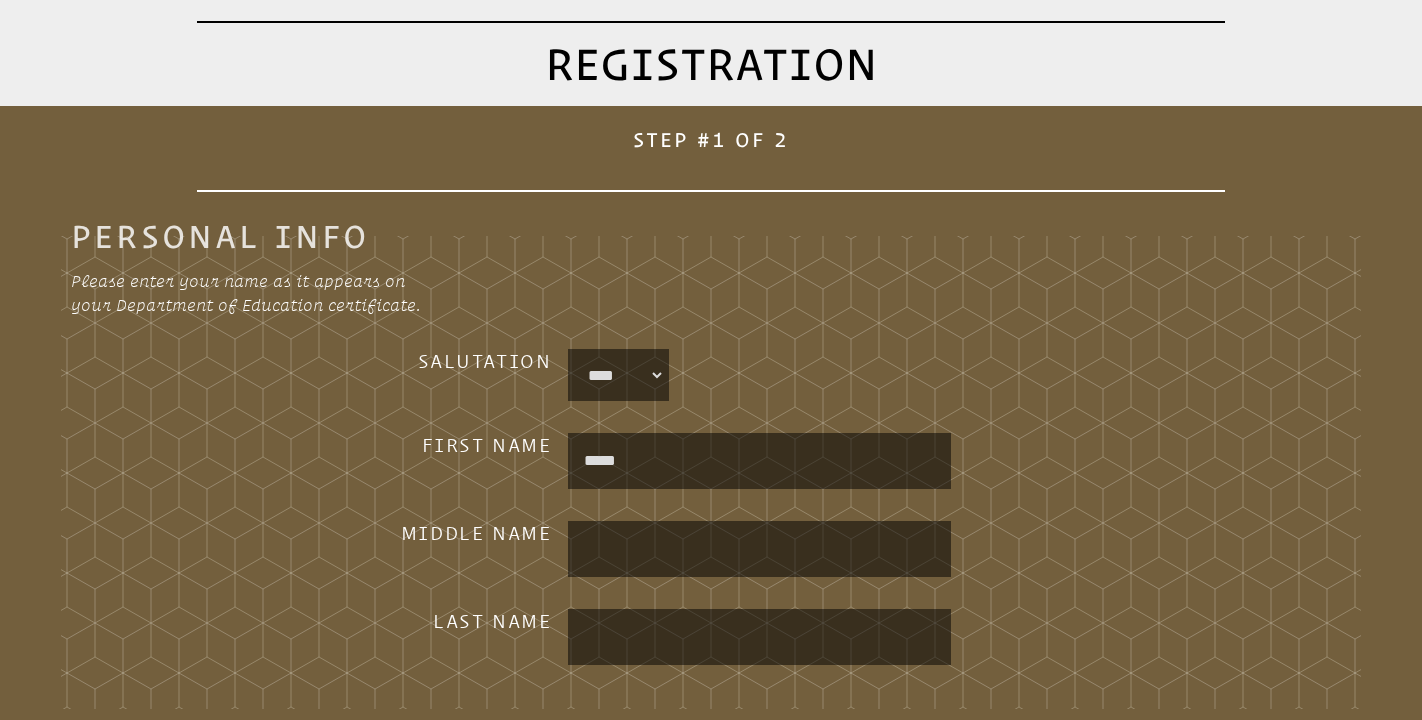 type on "*****" 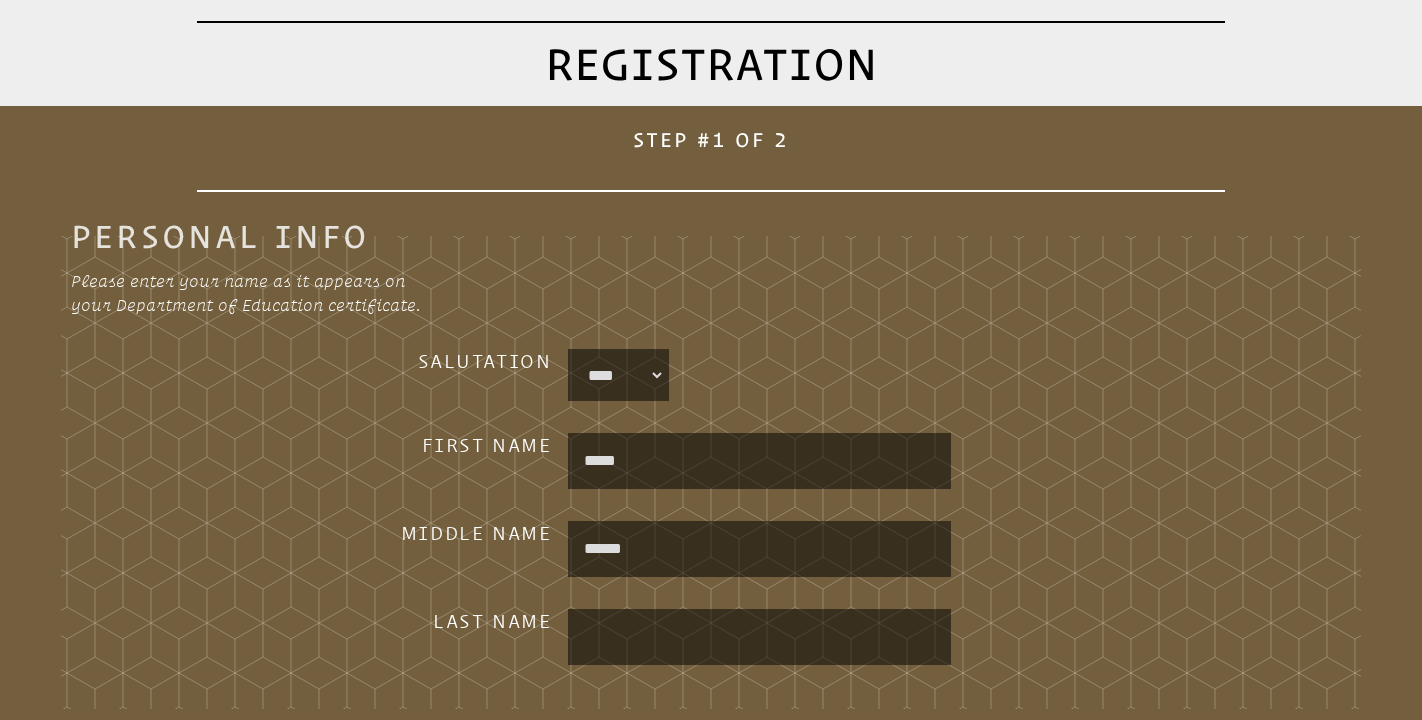 type on "******" 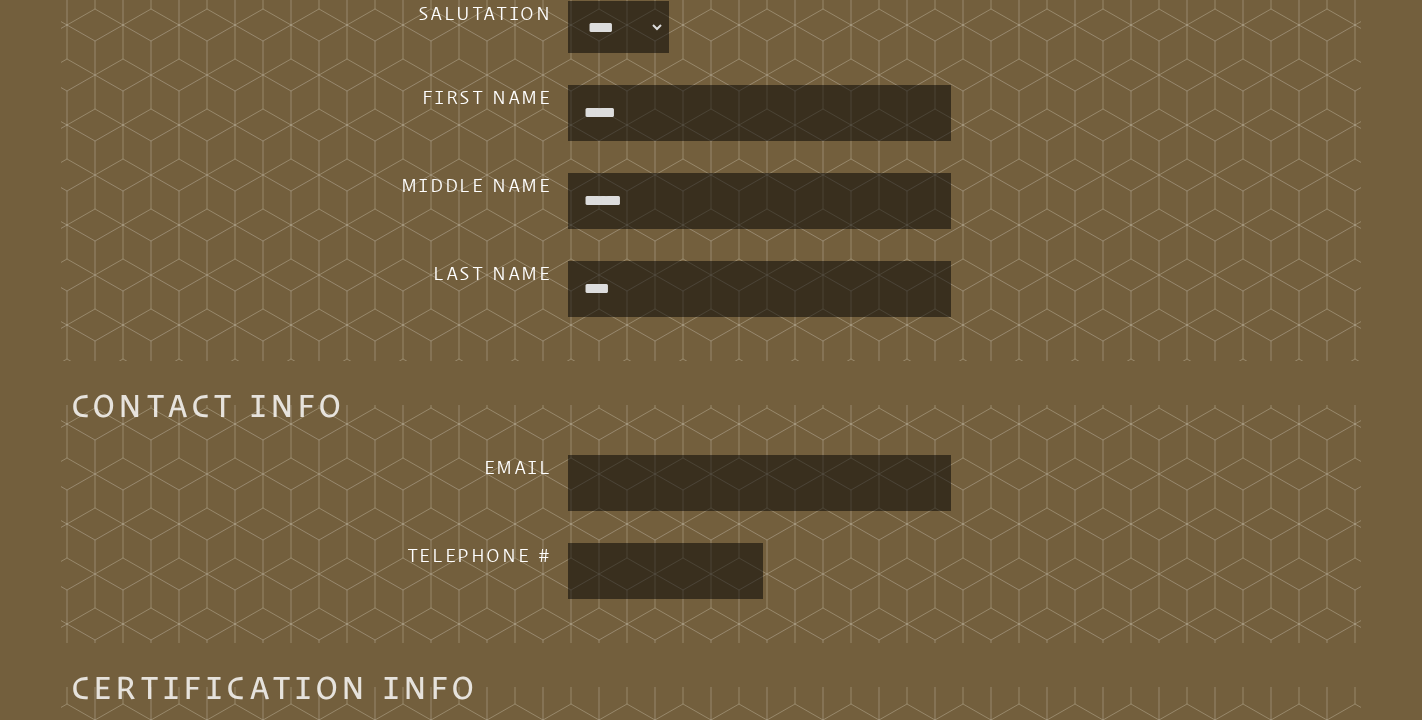 scroll, scrollTop: 686, scrollLeft: 0, axis: vertical 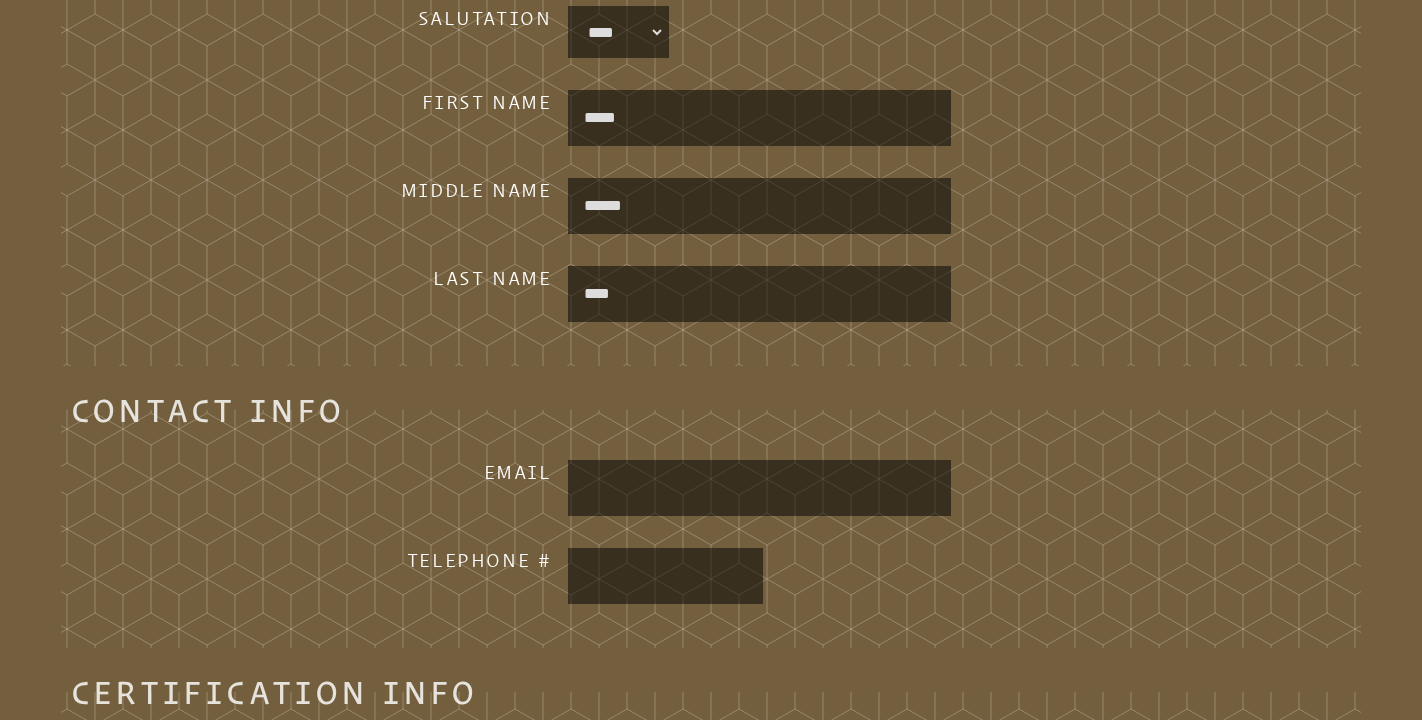 type on "****" 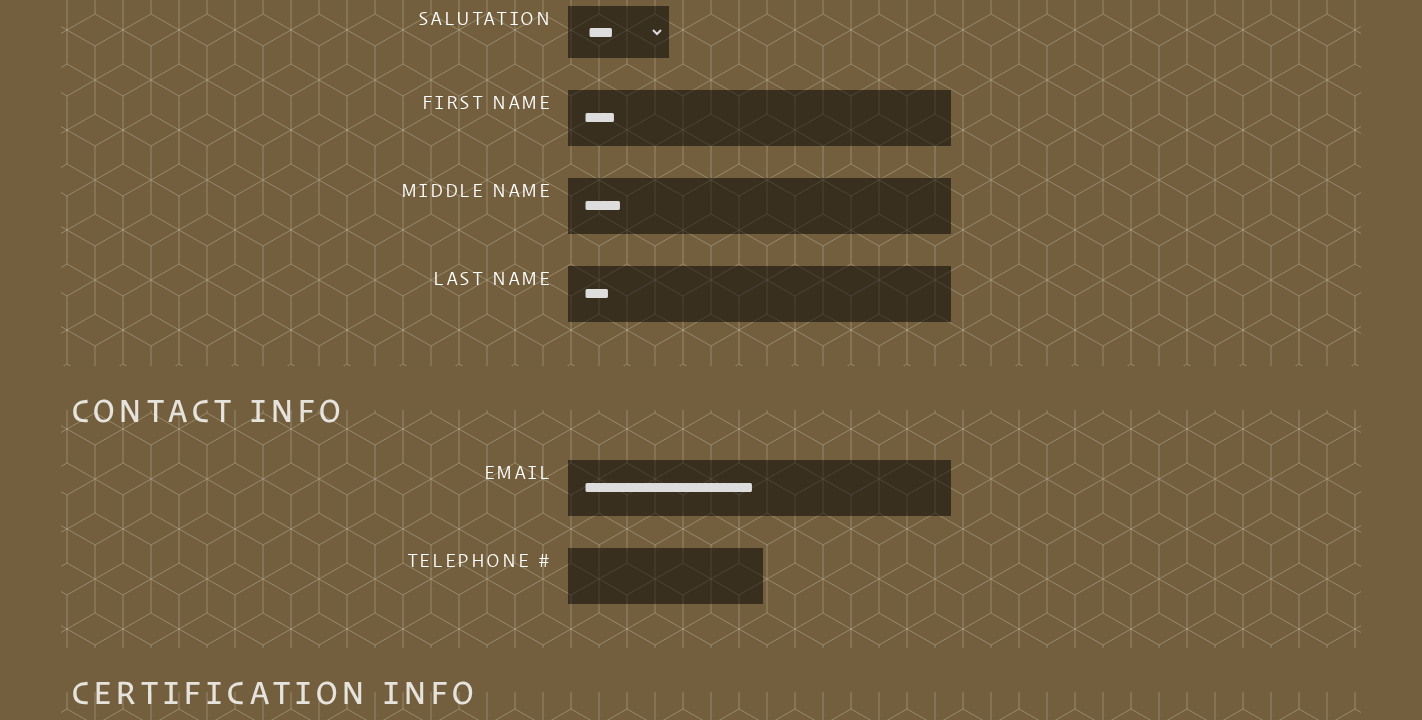 type on "**********" 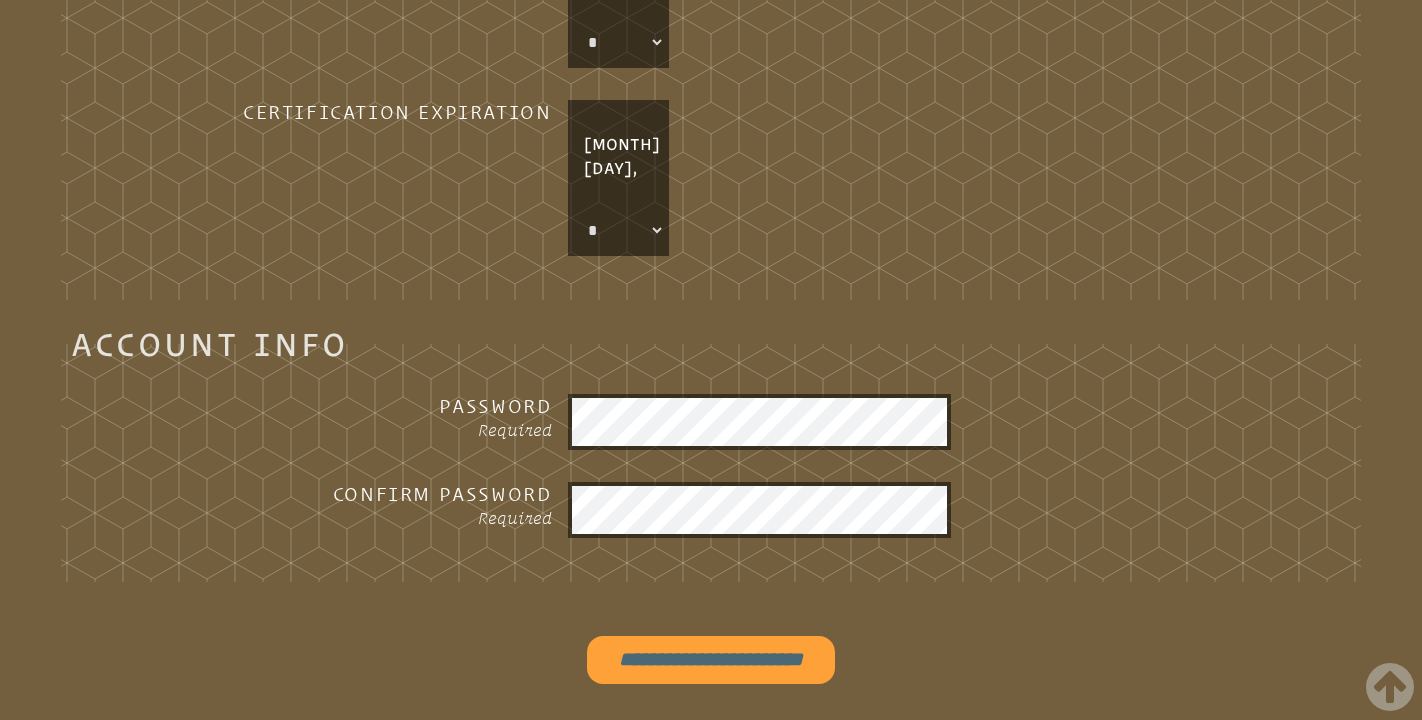 scroll, scrollTop: 1643, scrollLeft: 0, axis: vertical 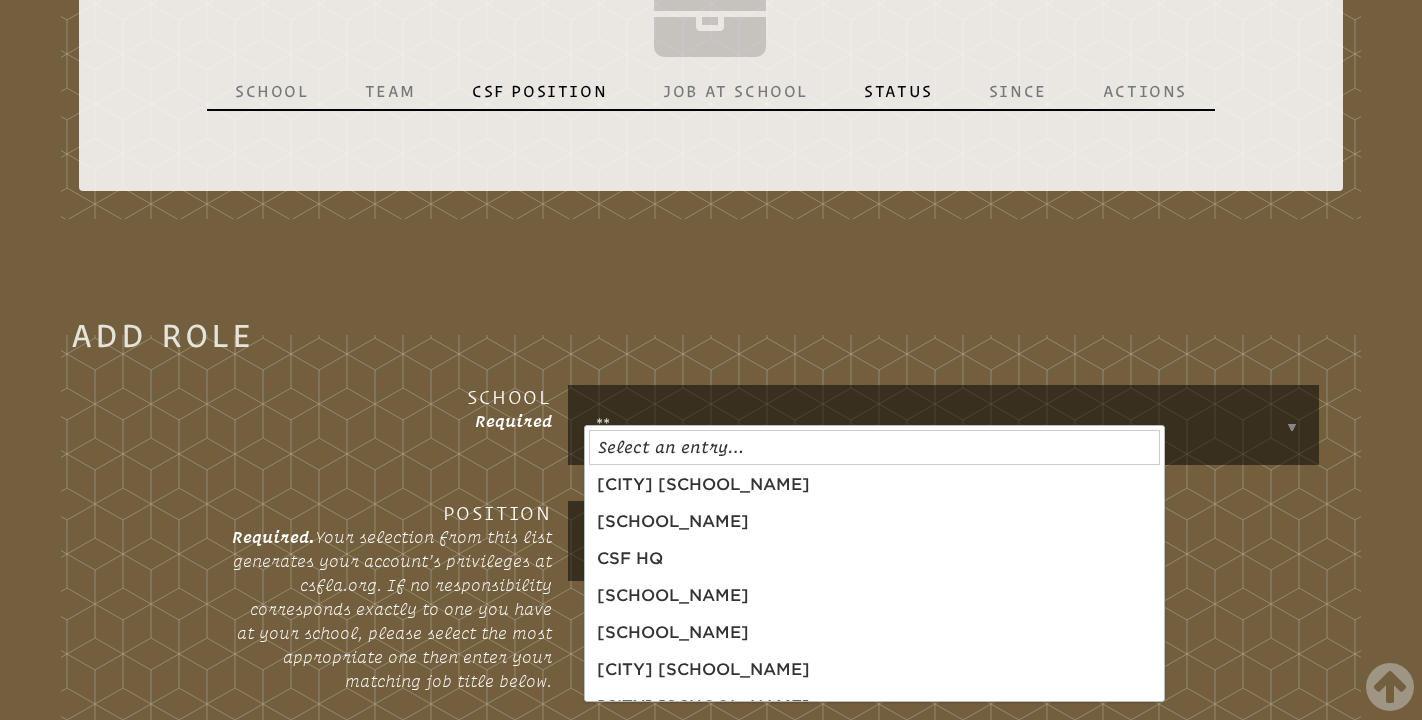 type on "***" 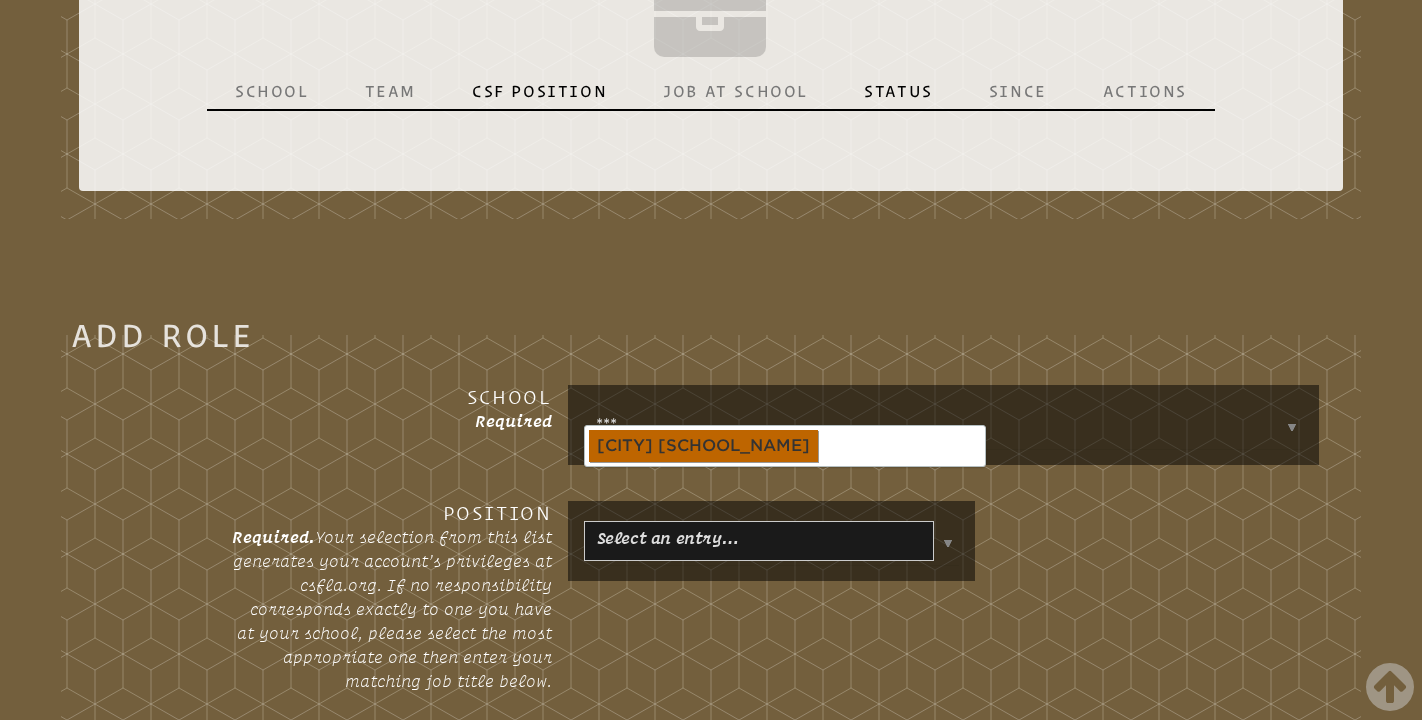 click on "Find a School
Key
Name
City
1 Bethany Christian School    Fort Lauderdale 33316 2 Bradenton Christian School    2   Main Campus Bradenton 34209 3 Preschool Bradenton 34209 4 Cambridge Christian School    5    1 Tampa 33614 5 Christ Church Academy     1 Vero Beach 32960 6 Christ Church Academy Vero Beach 32960 7 Church By the Sea School    Fort Lauderdale 33316 8 Cornerstone Academy    Cornerstone Academy: Gainesville 32606 9 Dunnellon Christian Academy    Dunnellon 34431 10 First Presbyterian Church of Orlando Weekday School    Orlando 32801 11 Geneva Classical Academy    Geneva Classical Academy: undefined Lakeland 33803 12 Grace Christian School of Ocala    Ocala 34480 13 Granada Presbyterian Day School    Granada Day School Miami 33134 14 Impact Christian Academy    32225 15" at bounding box center (711, 613) 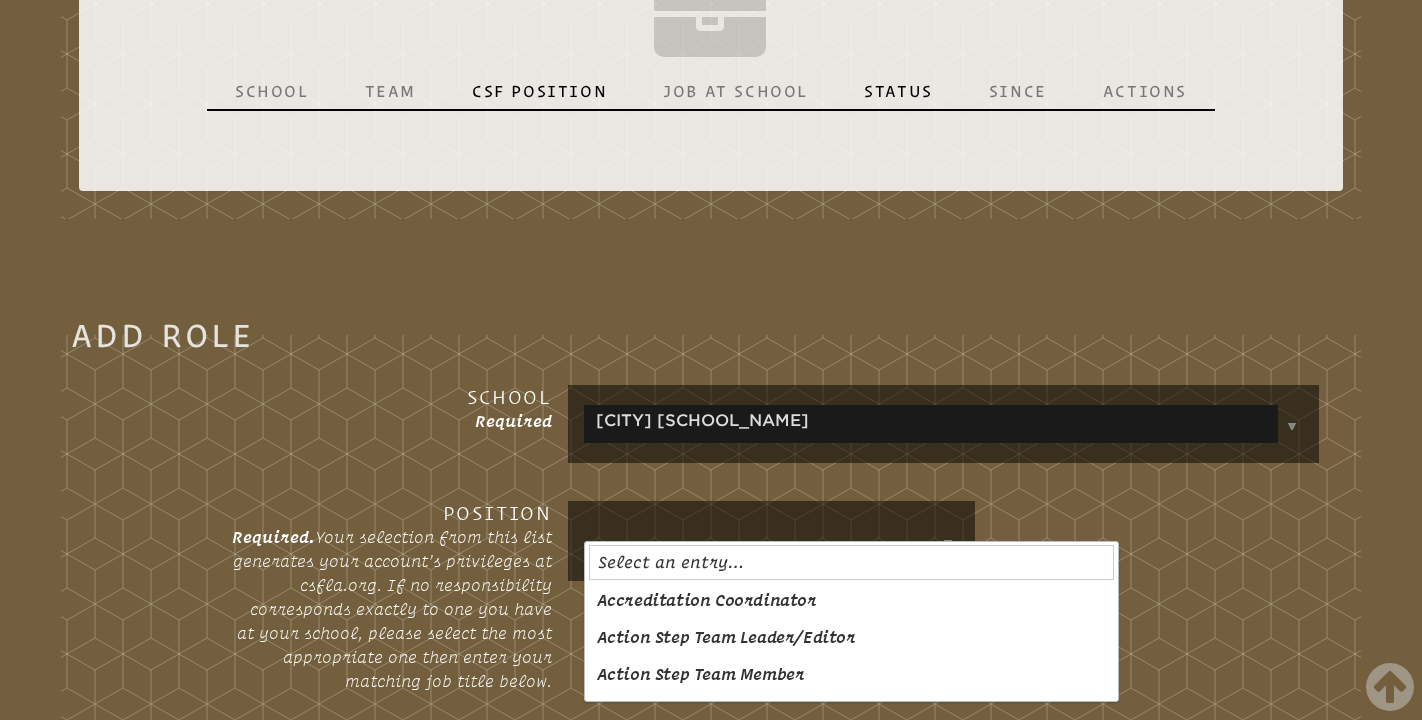 scroll, scrollTop: 0, scrollLeft: 0, axis: both 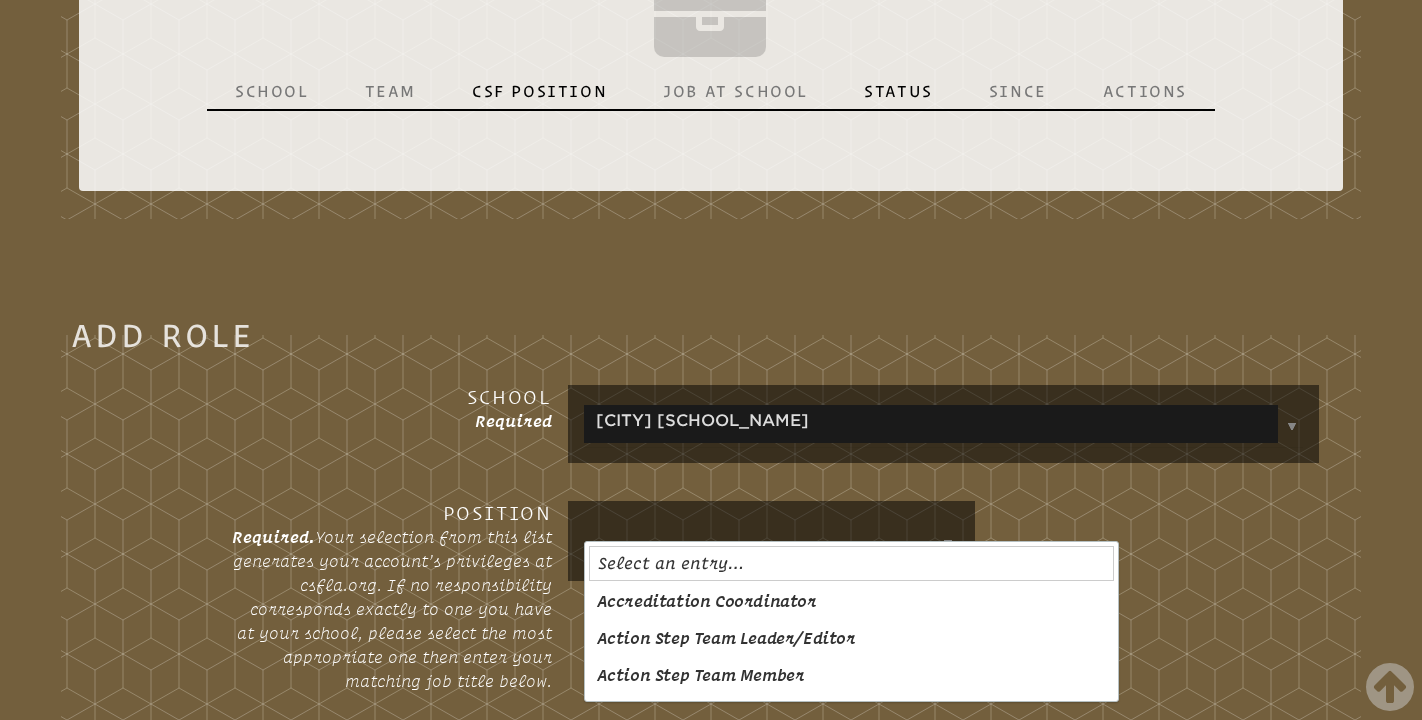 click at bounding box center (943, 541) 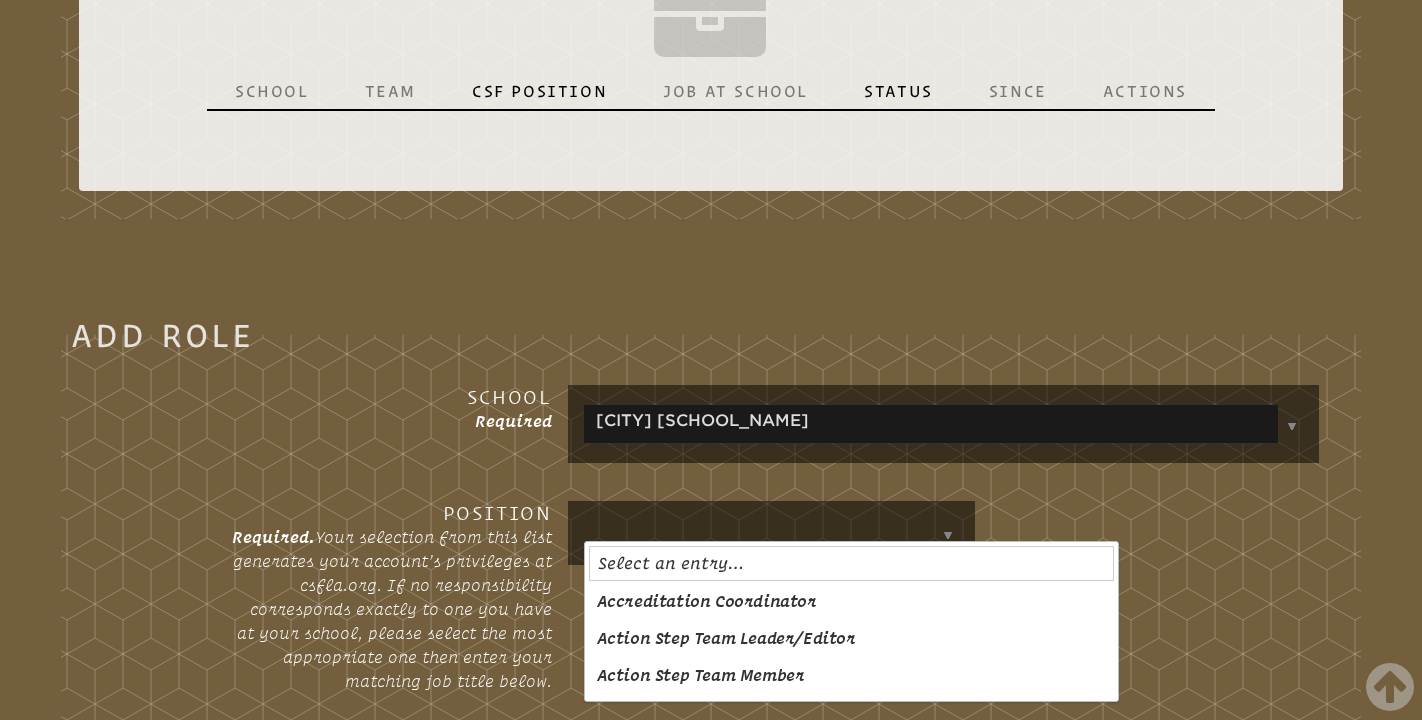 click at bounding box center [757, 533] 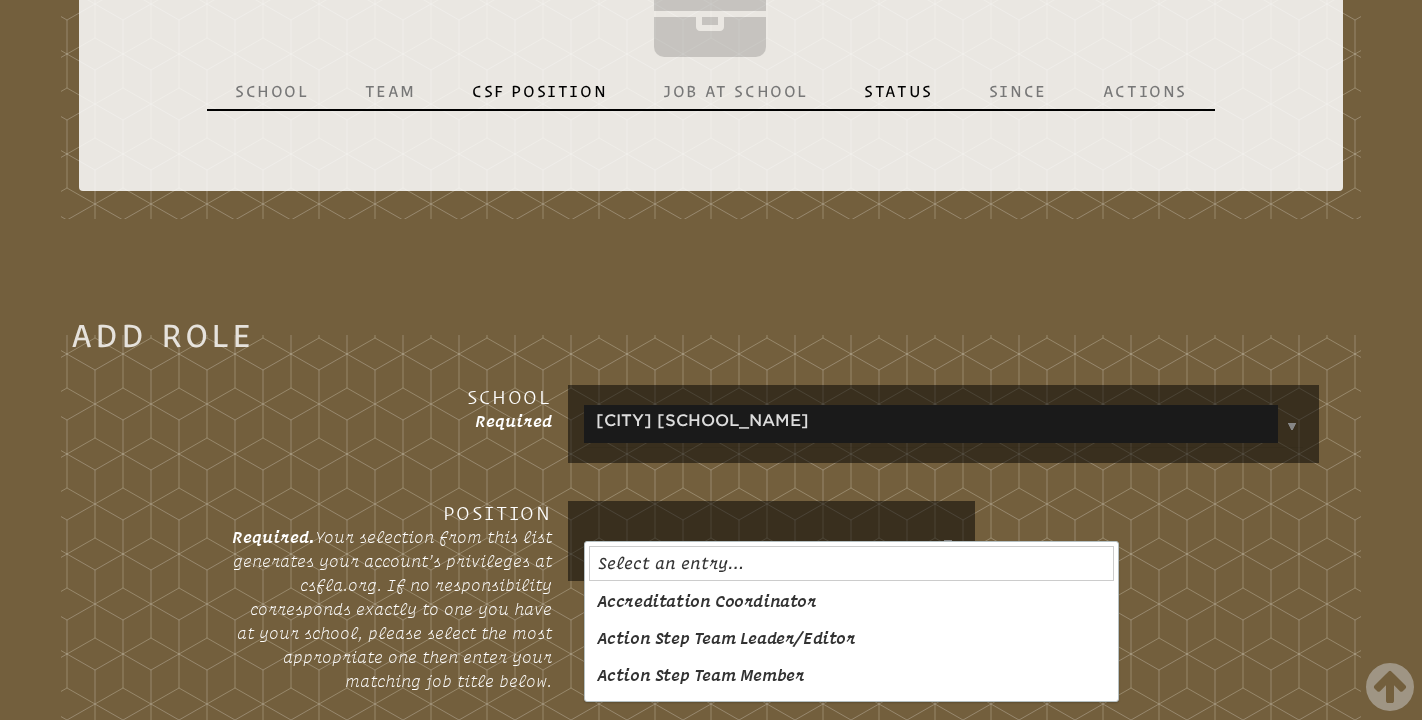 click on "Position
Required.  Your selection from this list generates your account’s privileges at csfla.org. If no responsibility corresponds exactly to one you have at your school, please select the most appropriate one then enter your matching job title below." at bounding box center (711, 615) 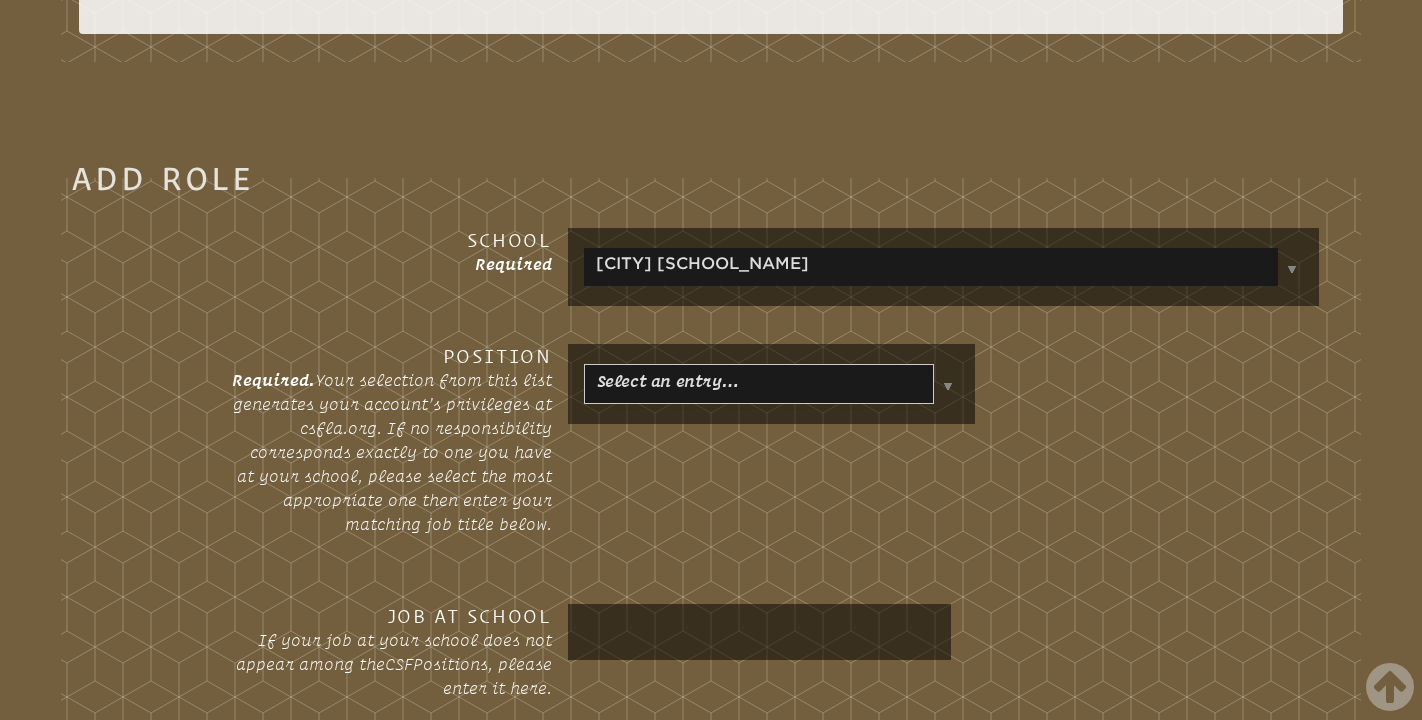 scroll, scrollTop: 1250, scrollLeft: 0, axis: vertical 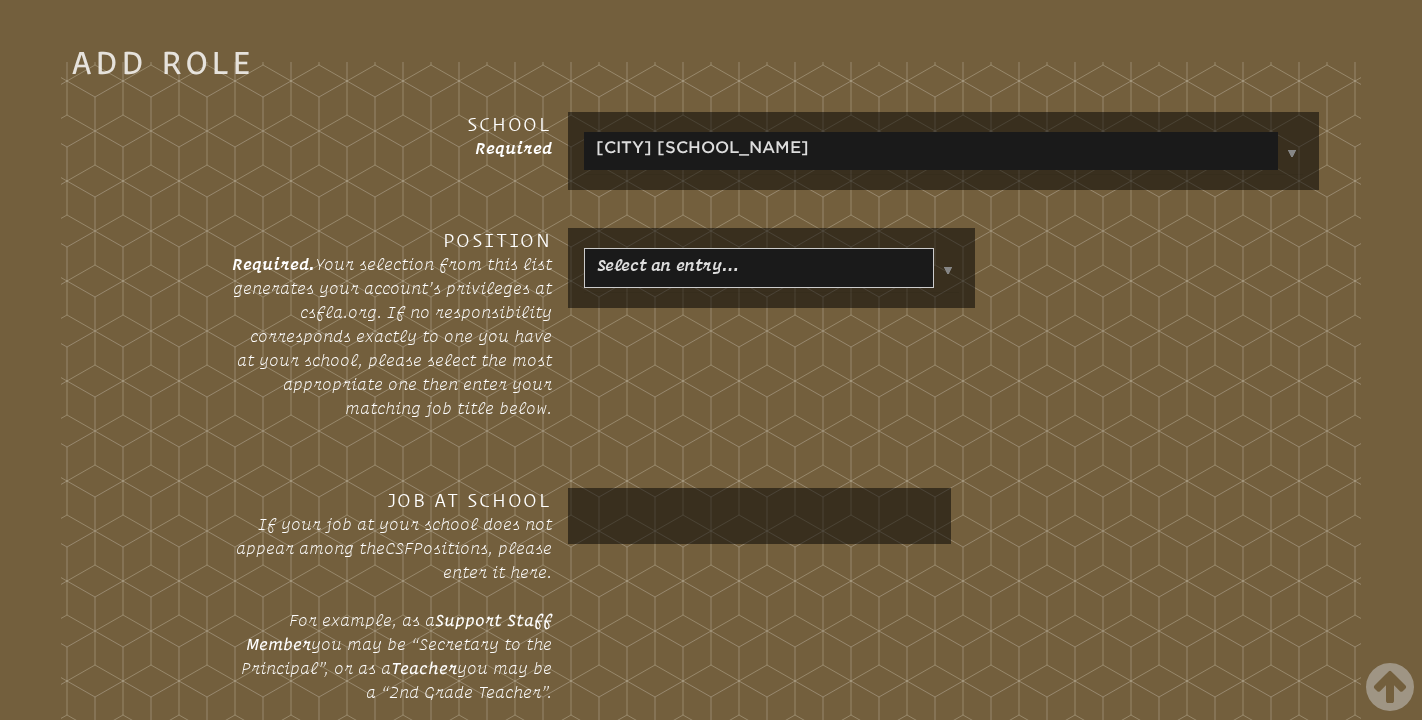 click at bounding box center (760, 516) 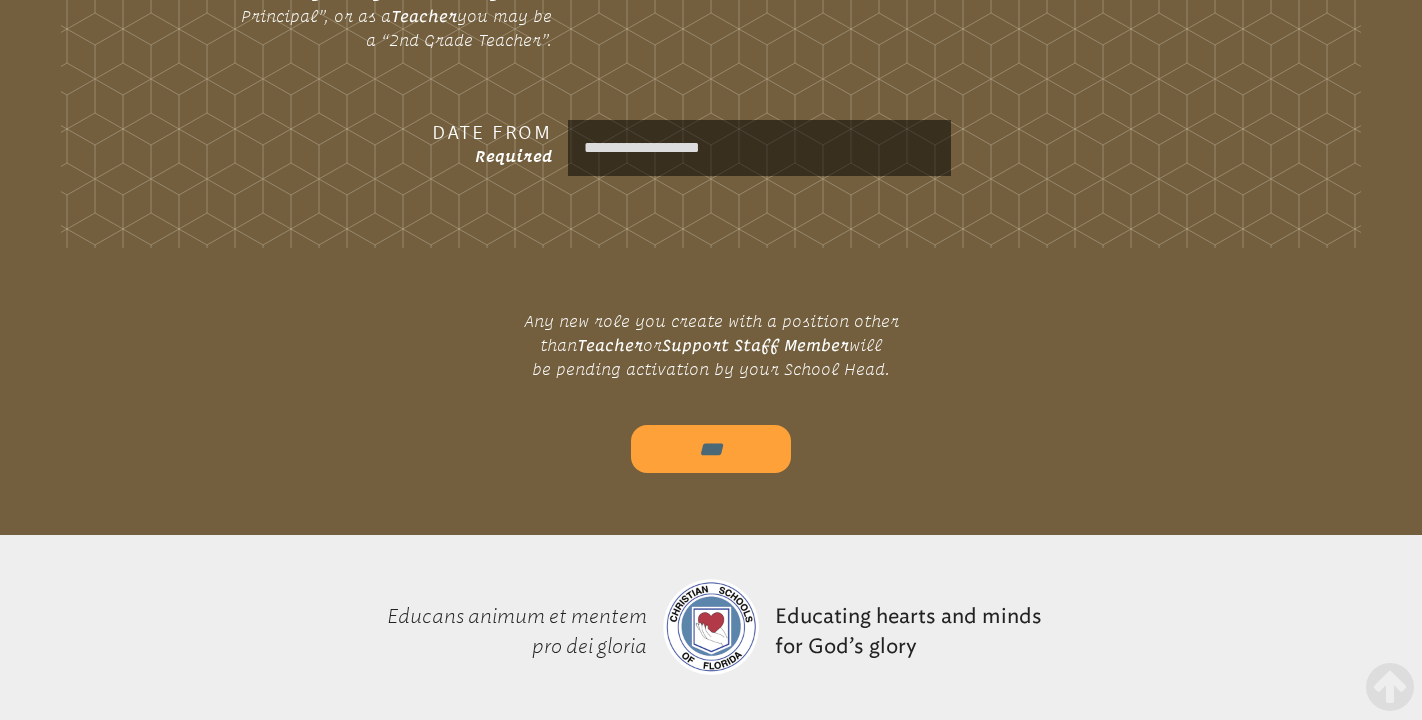scroll, scrollTop: 1903, scrollLeft: 0, axis: vertical 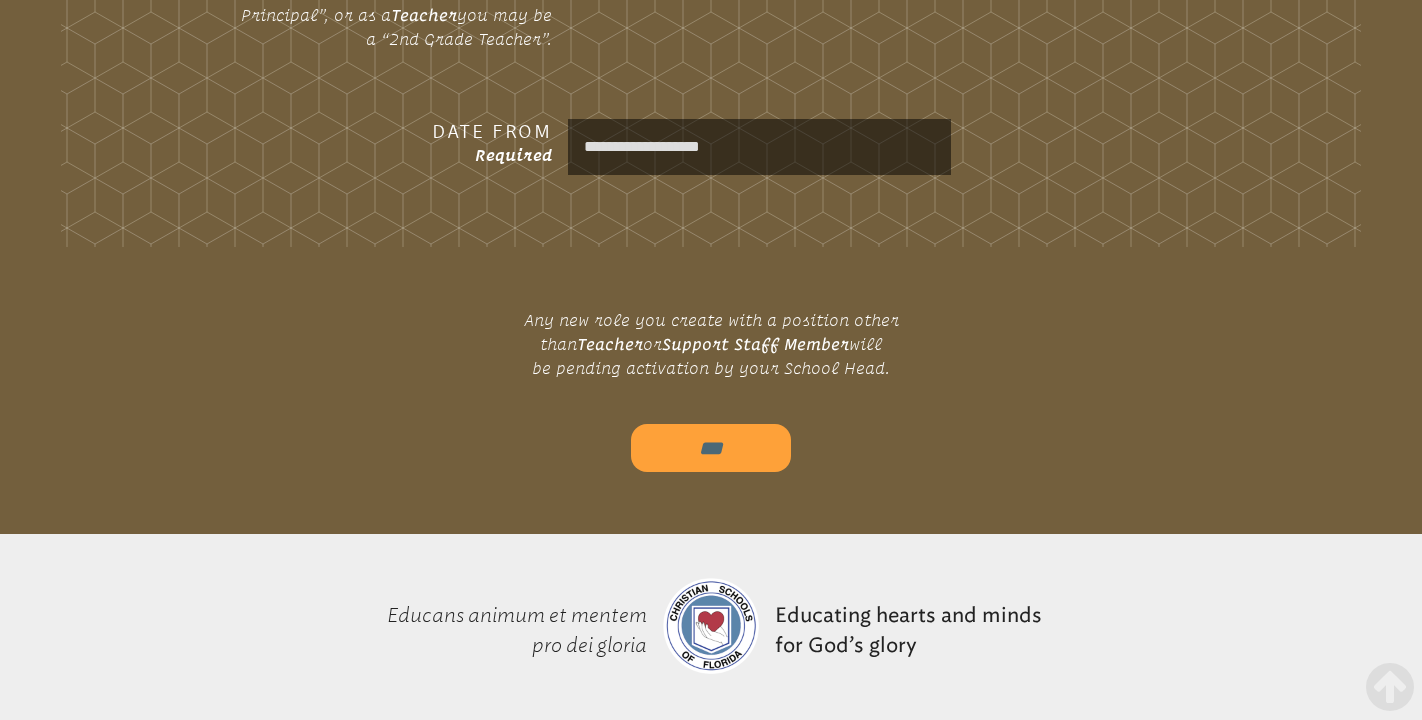 type on "**********" 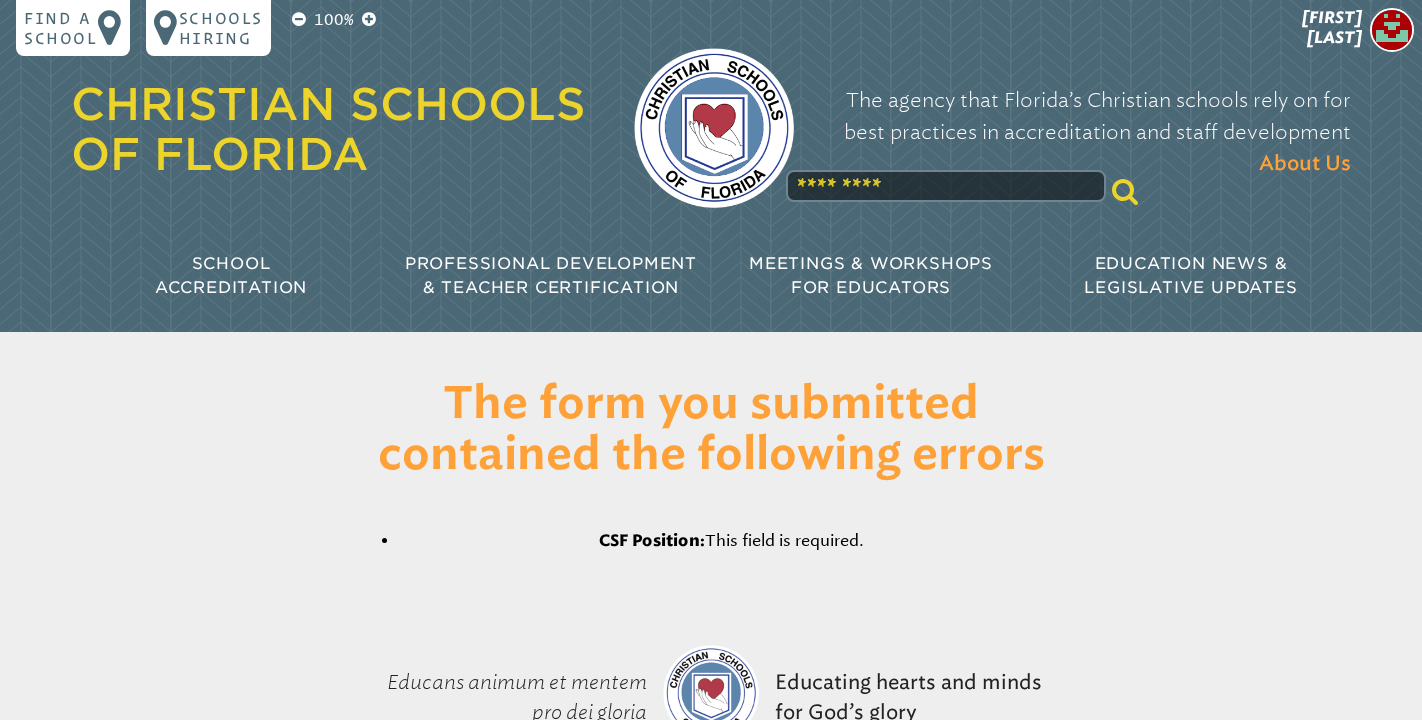 scroll, scrollTop: 0, scrollLeft: 0, axis: both 